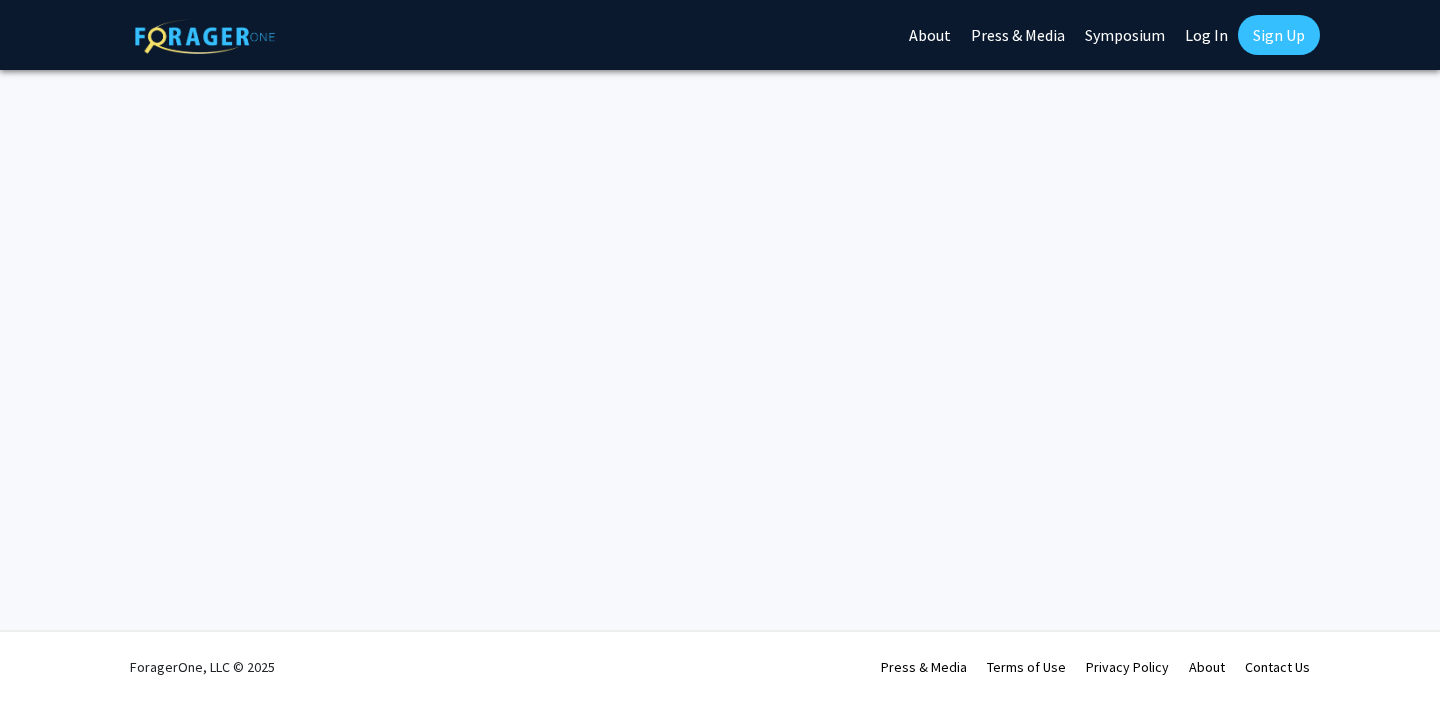scroll, scrollTop: 0, scrollLeft: 0, axis: both 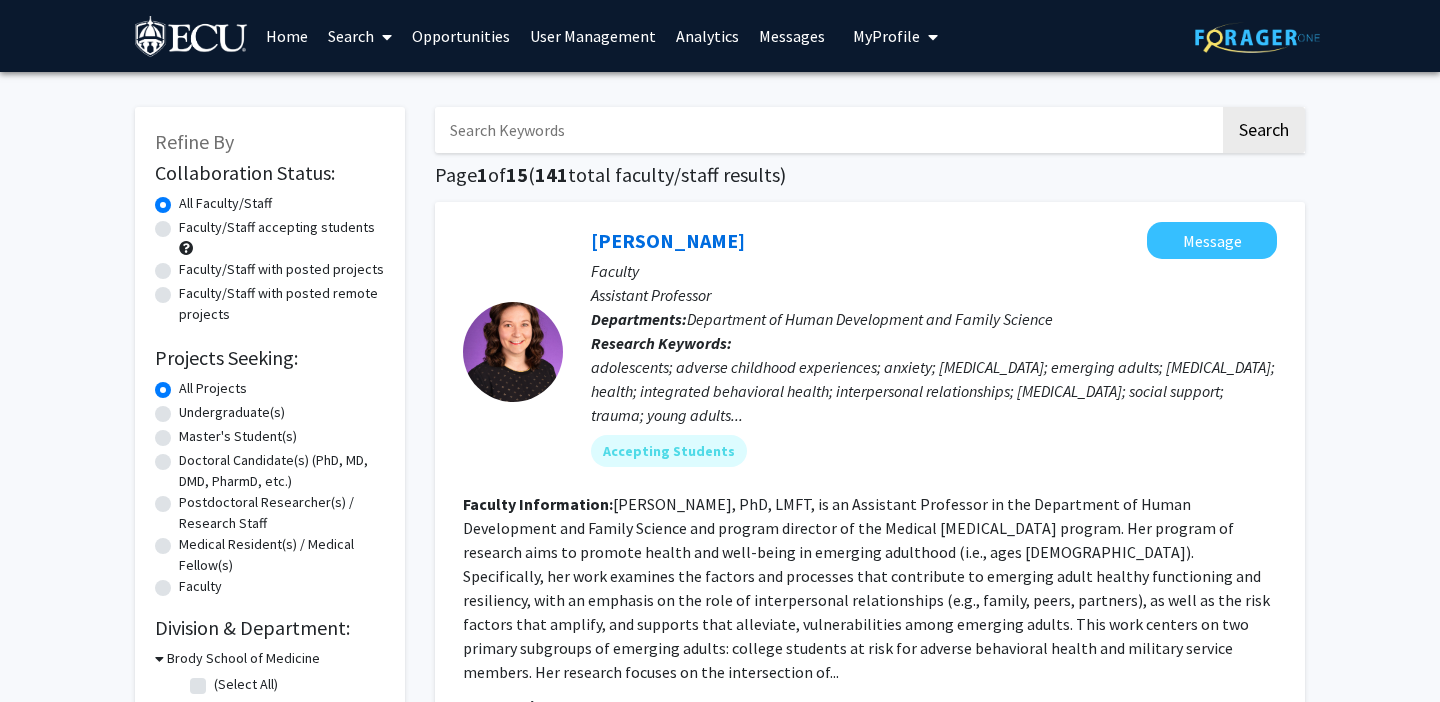 click on "User Management" at bounding box center [593, 36] 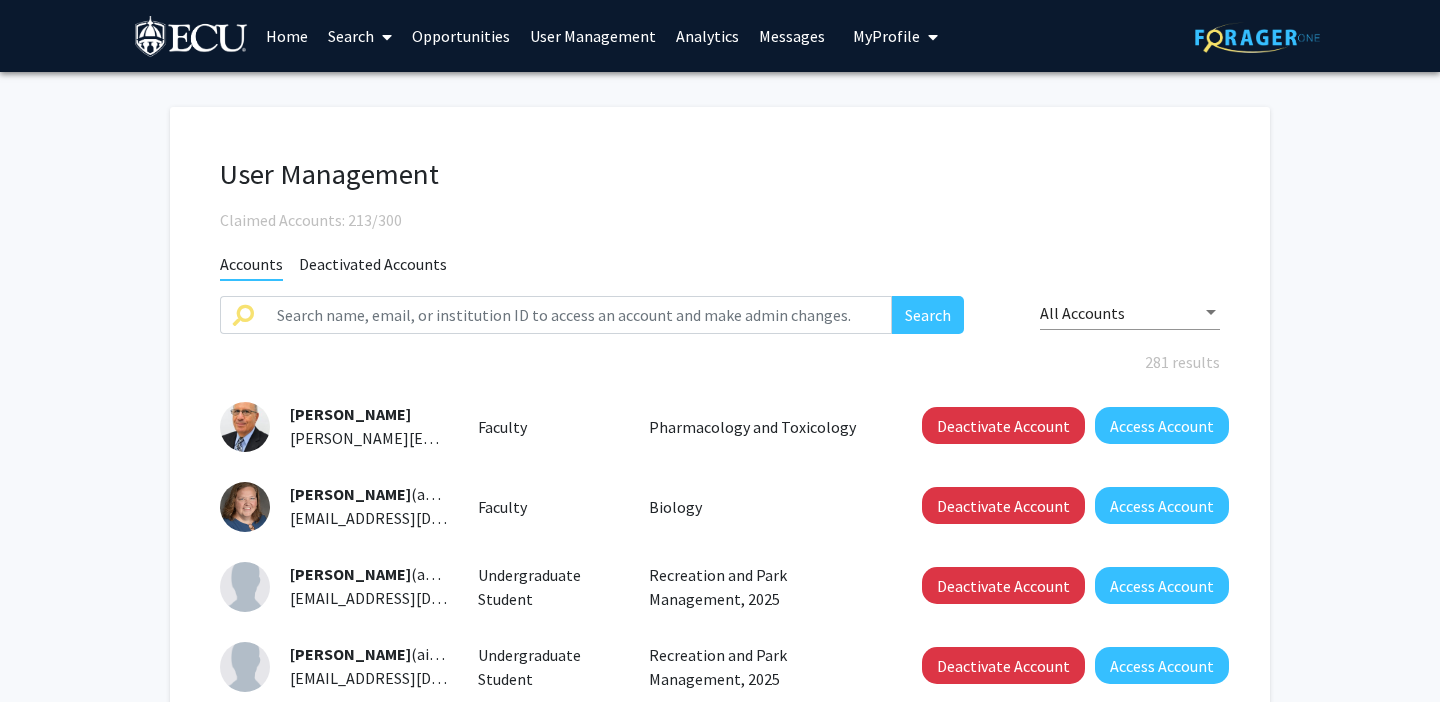 click on "Deactivated Accounts" 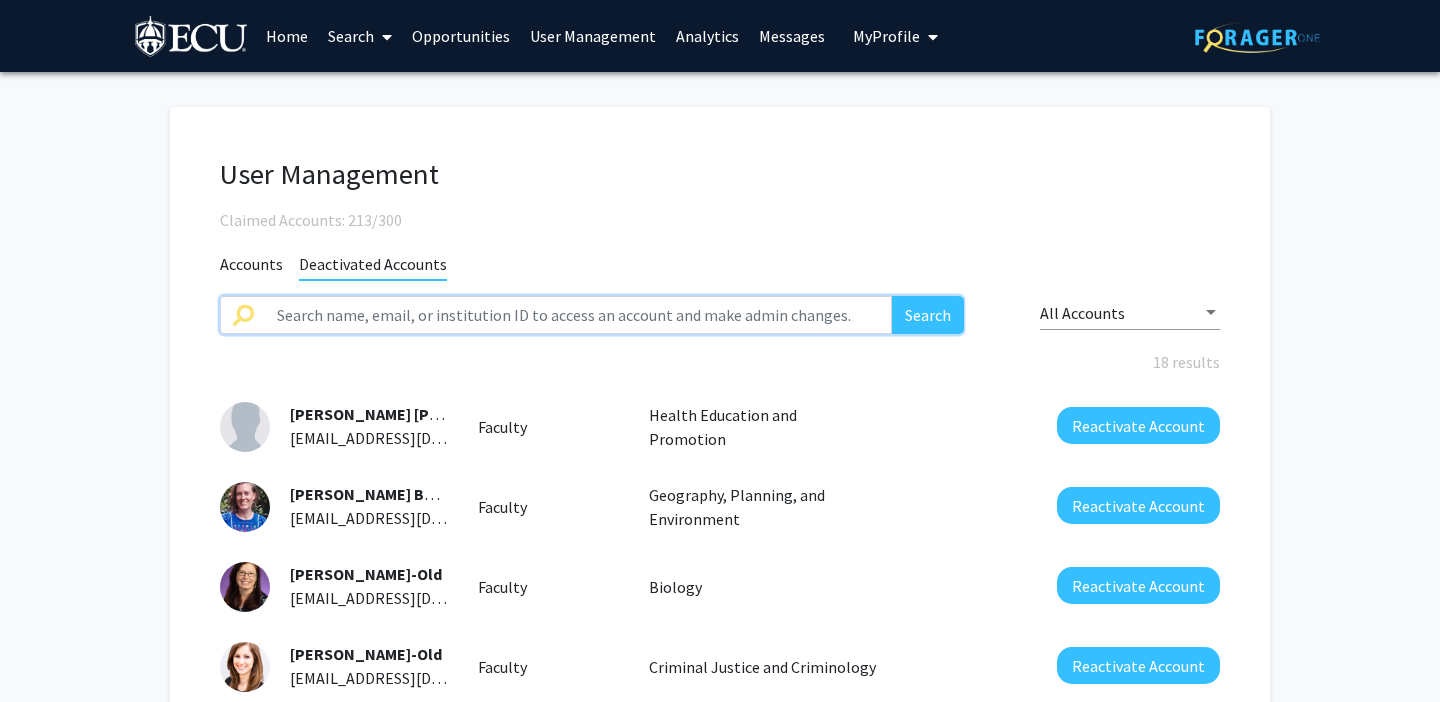 click 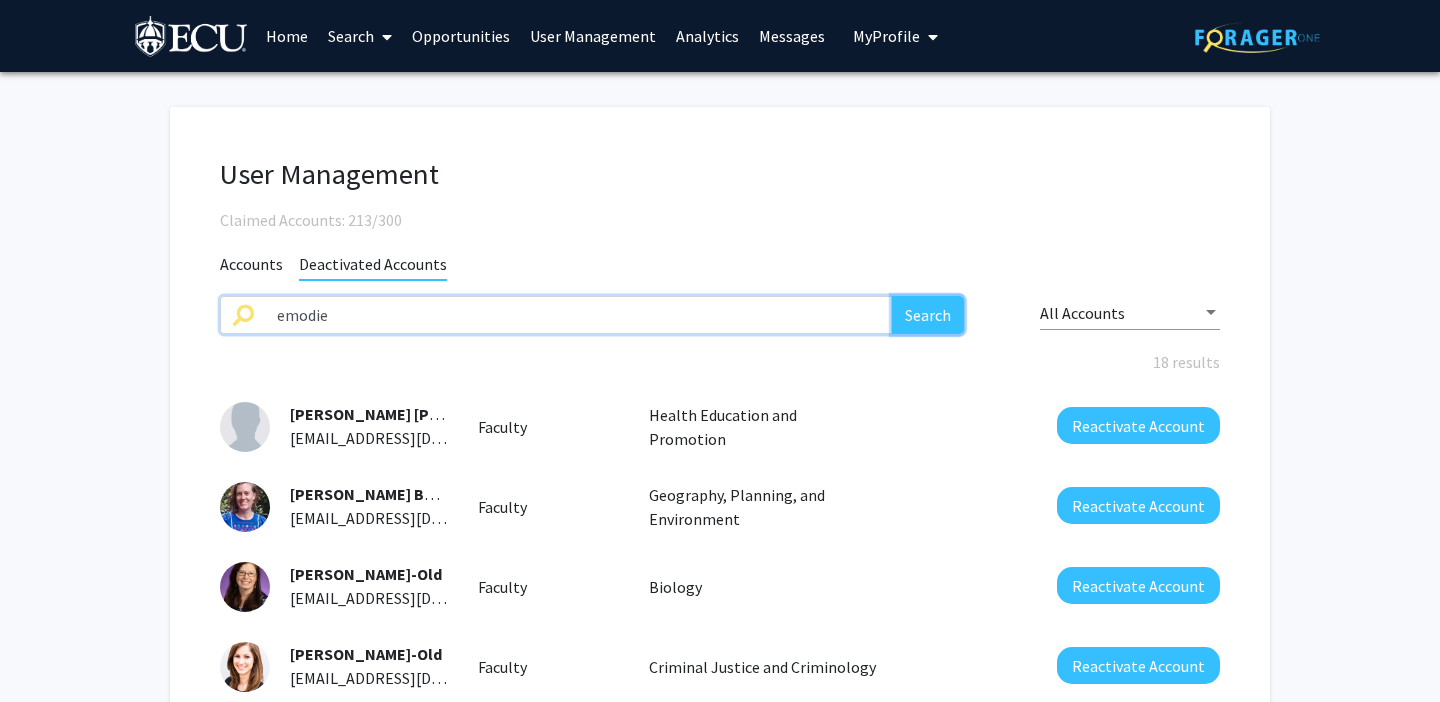 click on "Search" 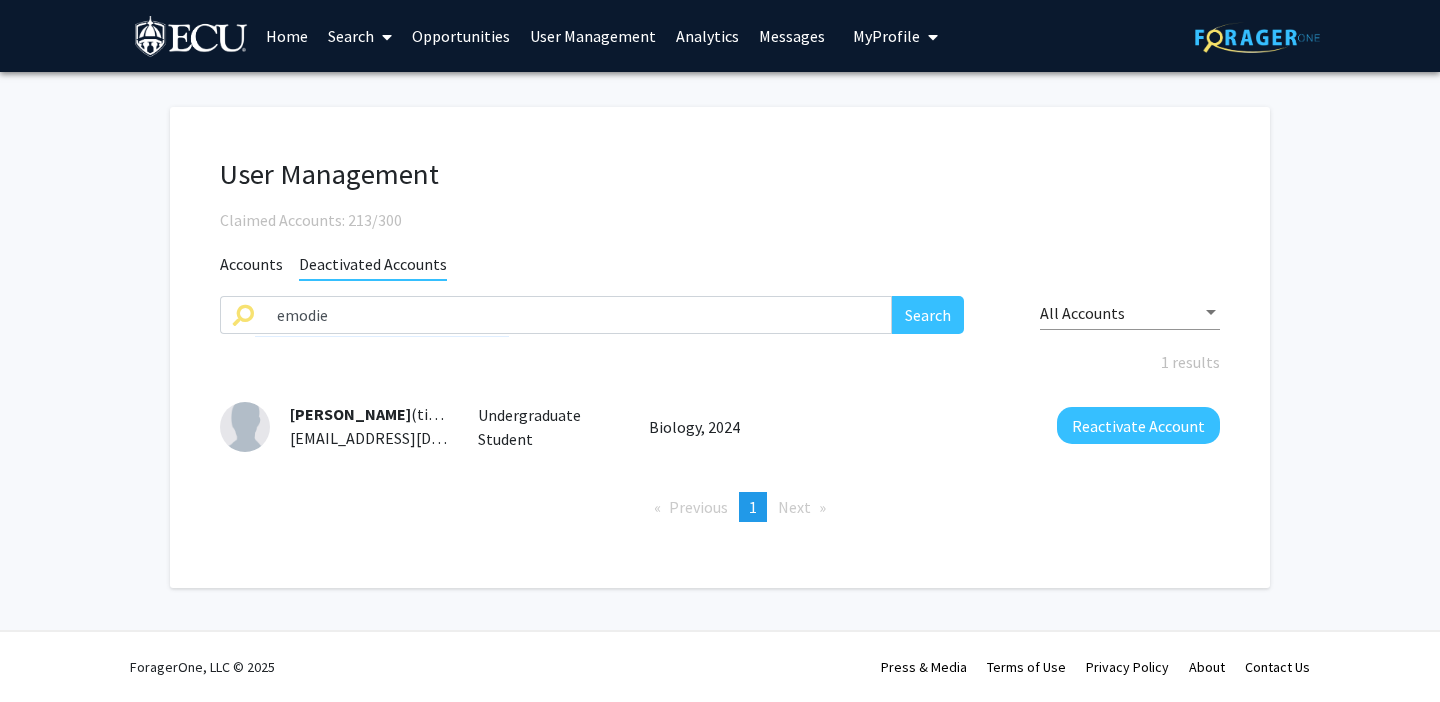 click on "[PERSON_NAME]" 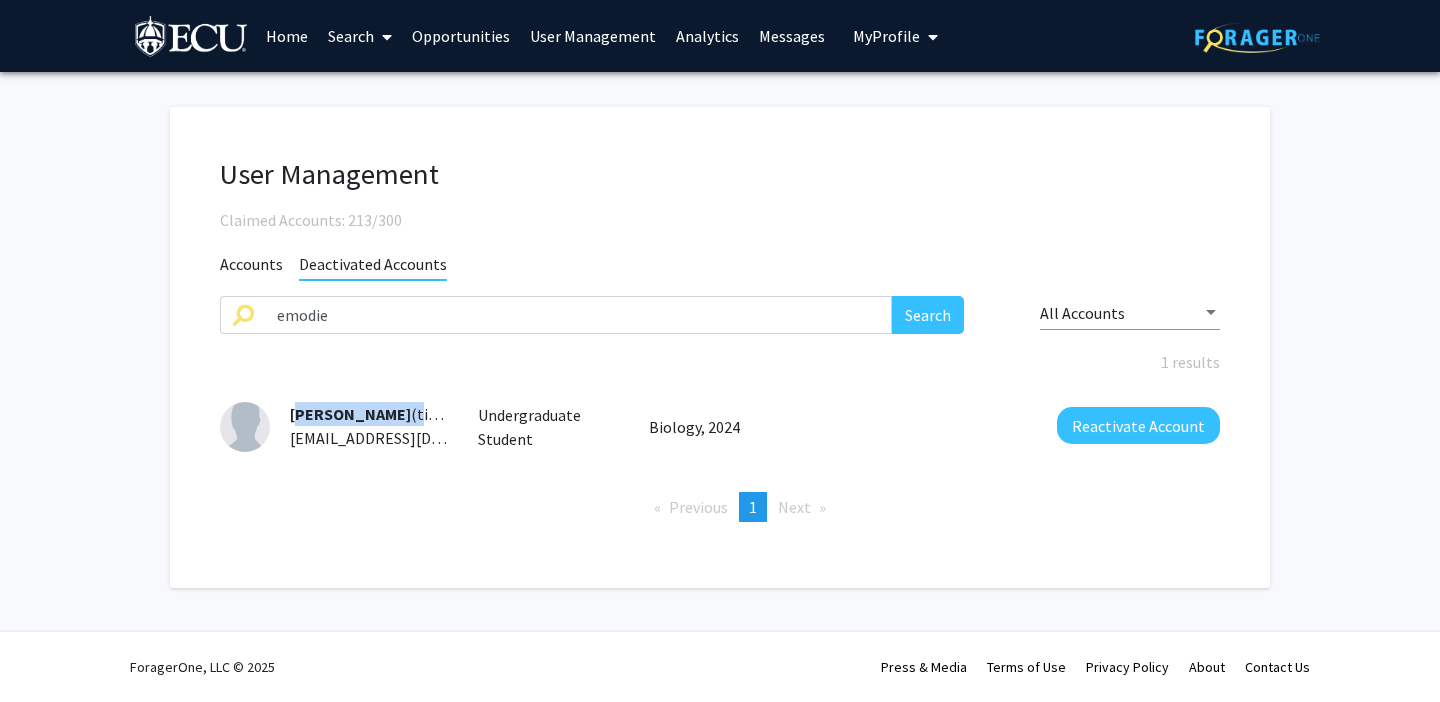 drag, startPoint x: 292, startPoint y: 413, endPoint x: 442, endPoint y: 414, distance: 150.00333 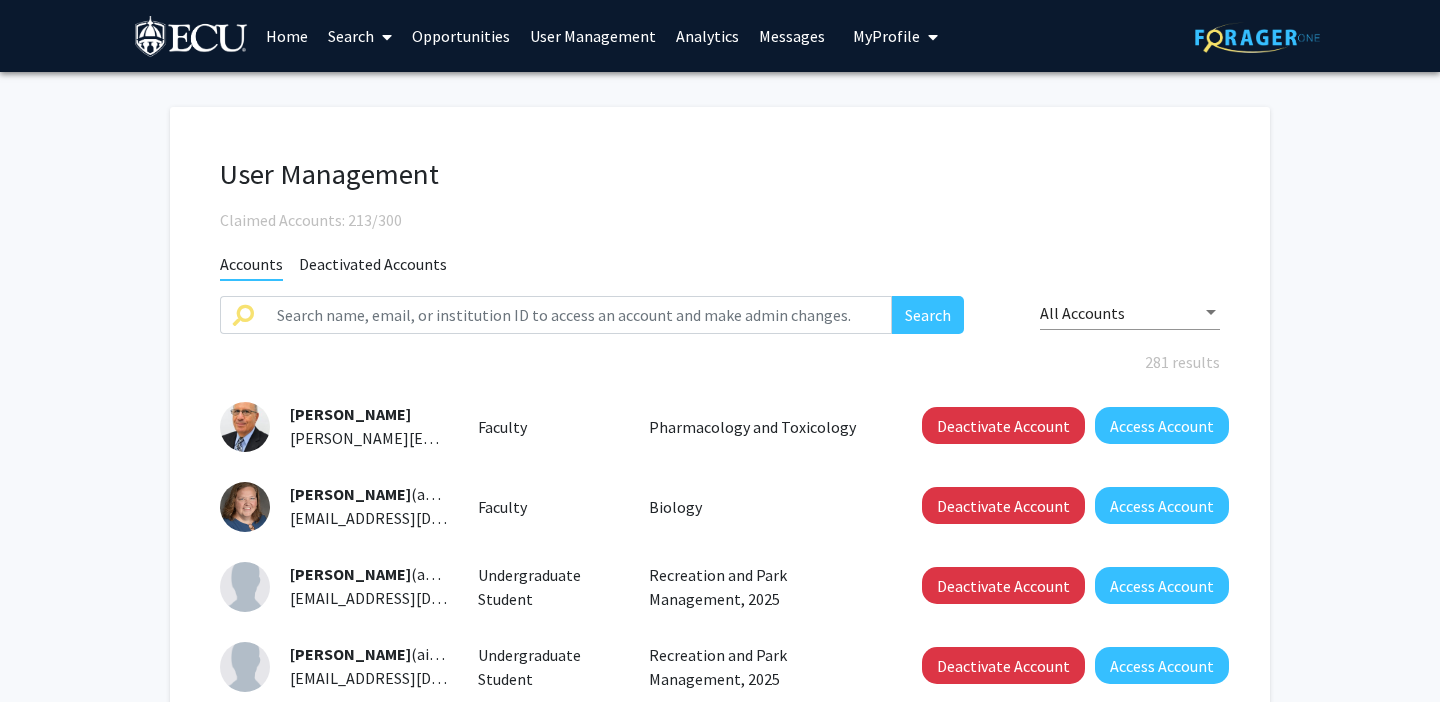 click on "Deactivated Accounts" 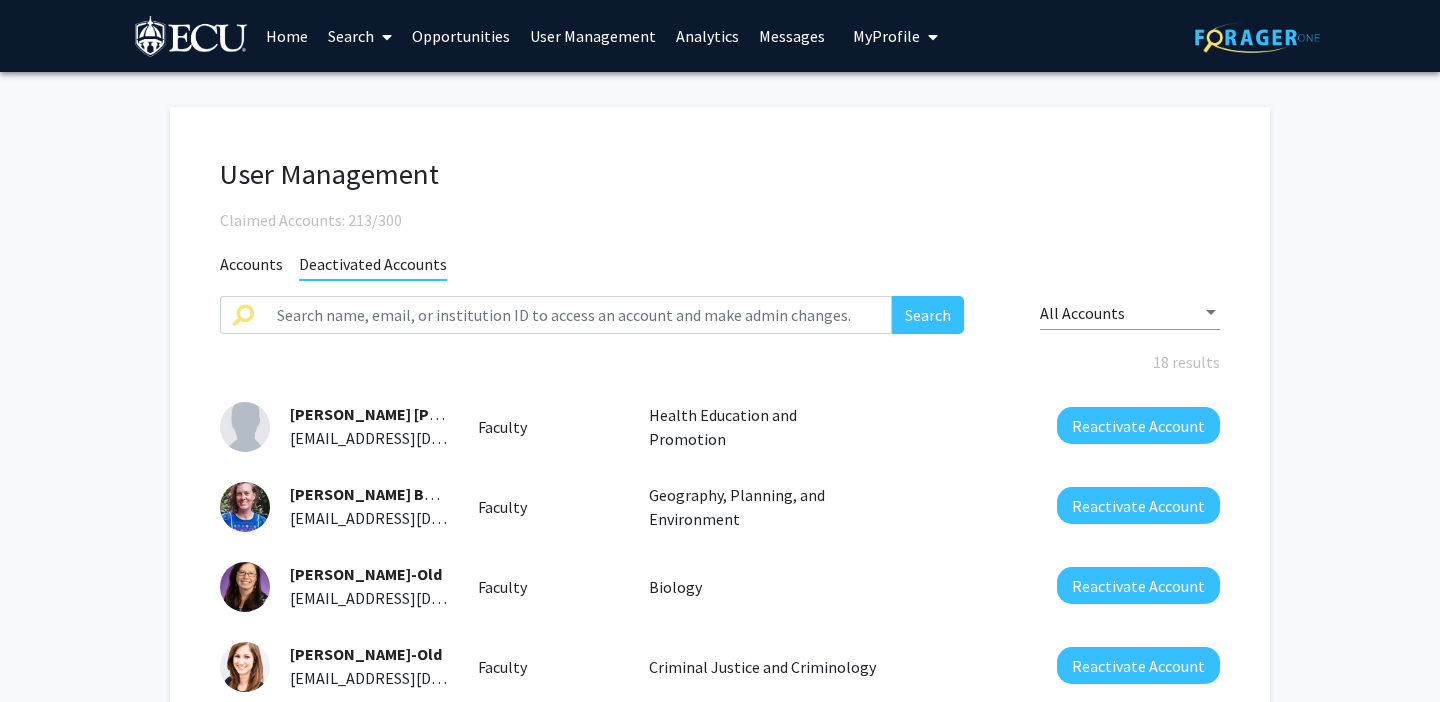 click on "Accounts" 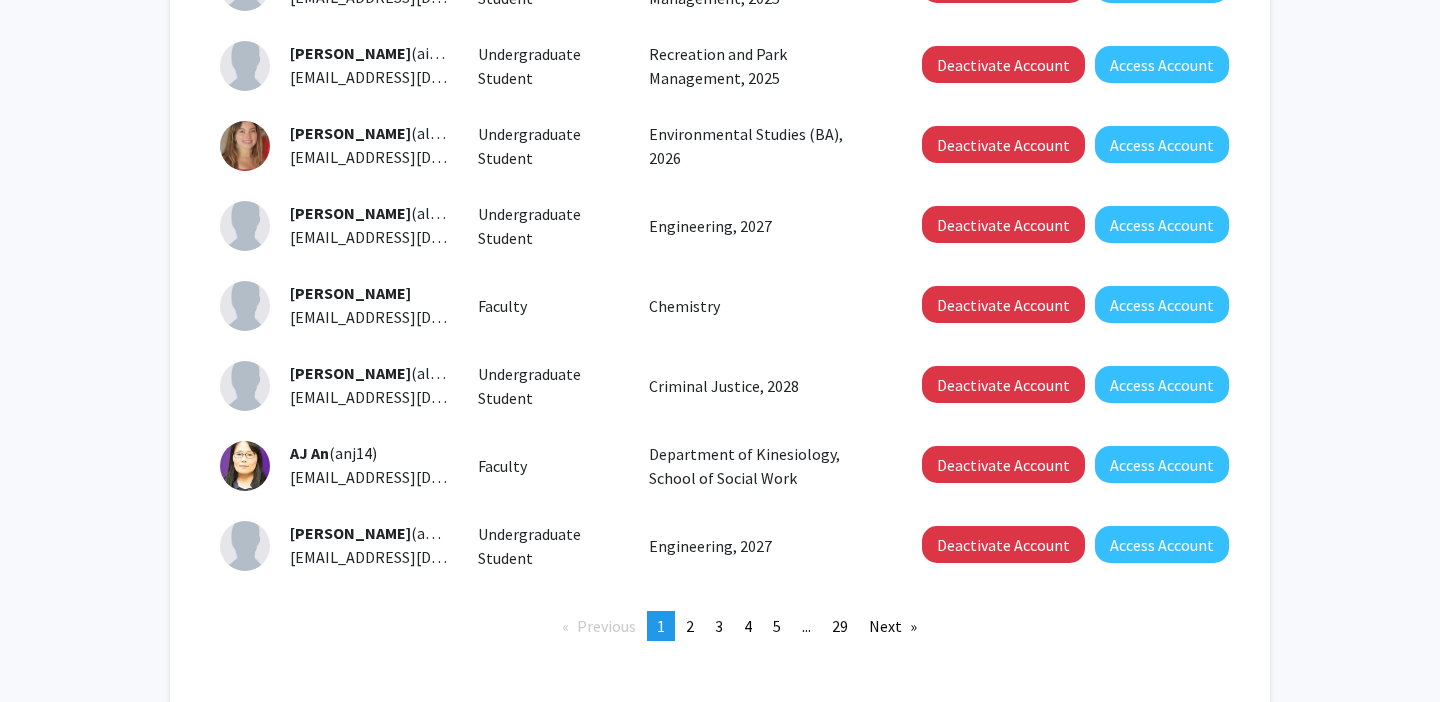 scroll, scrollTop: 647, scrollLeft: 0, axis: vertical 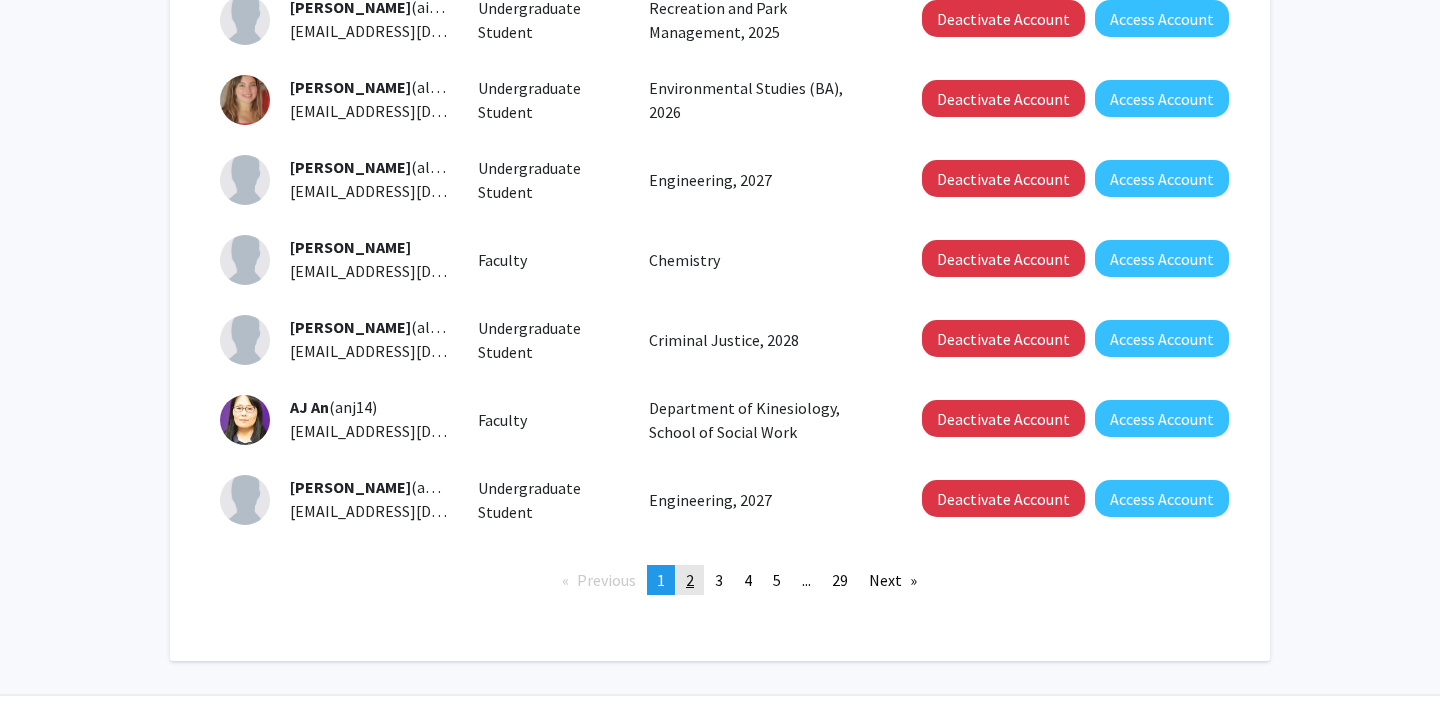 click on "2" 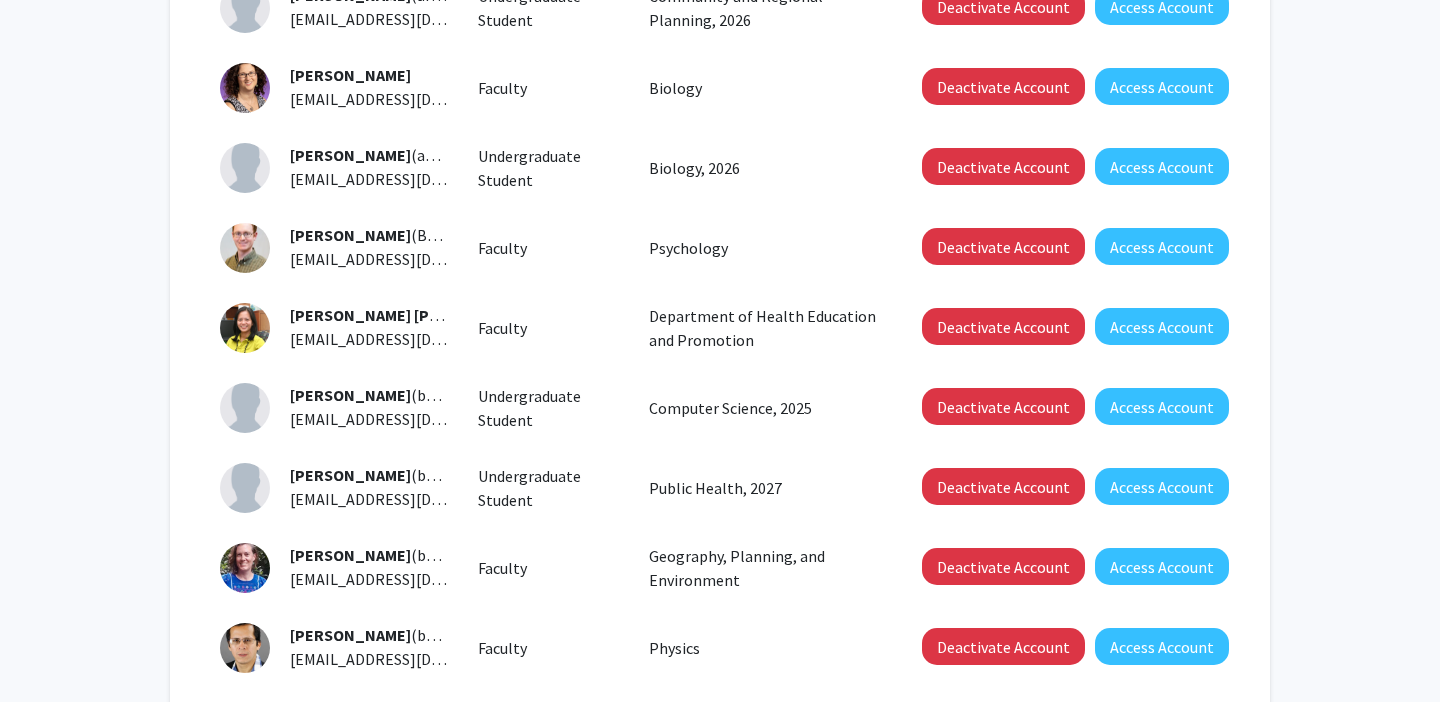 scroll, scrollTop: 569, scrollLeft: 0, axis: vertical 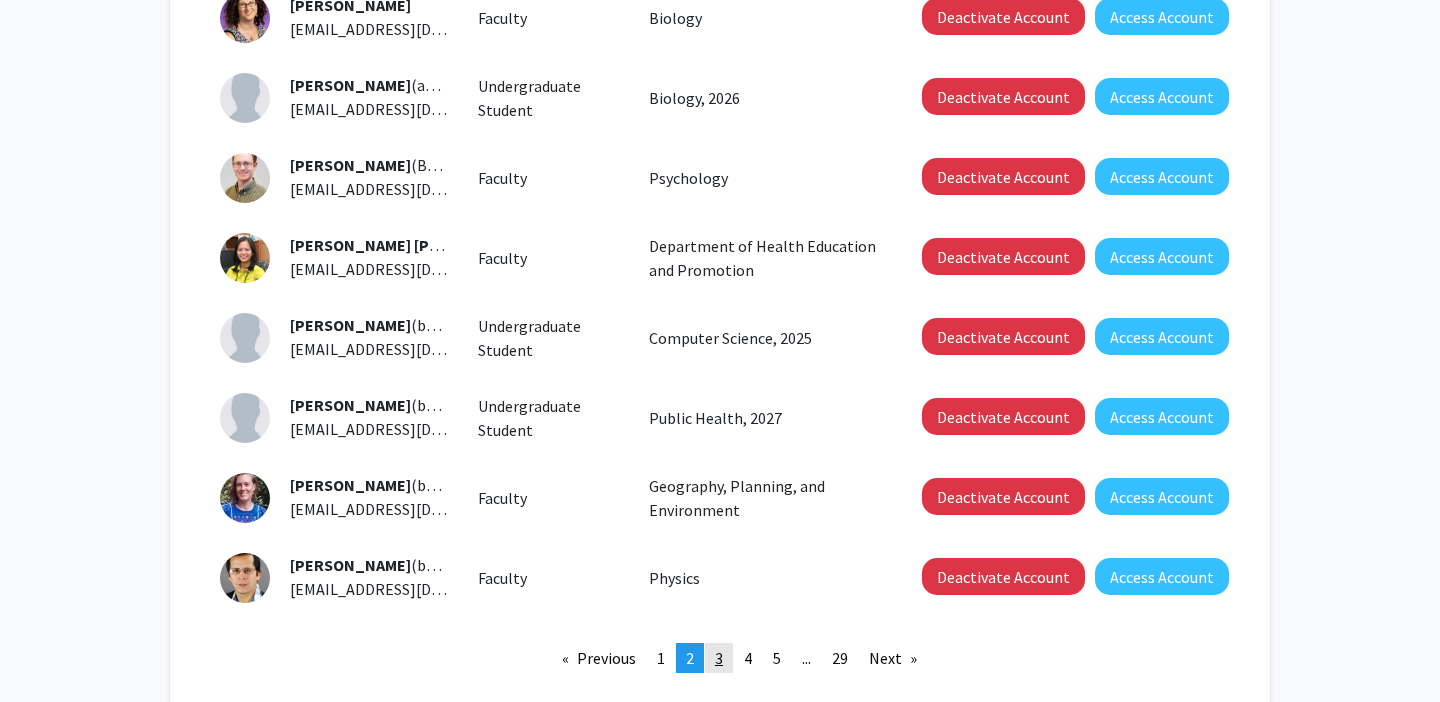 click on "3" 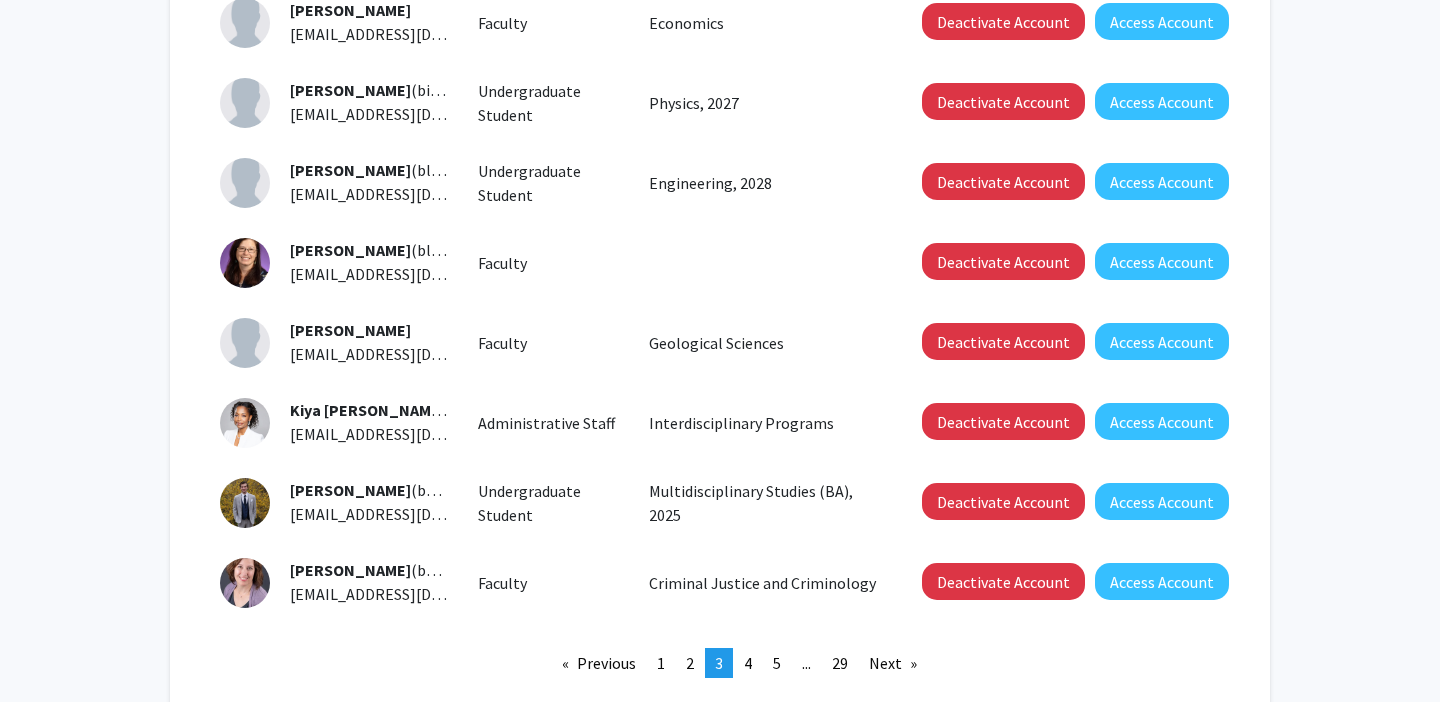 scroll, scrollTop: 564, scrollLeft: 0, axis: vertical 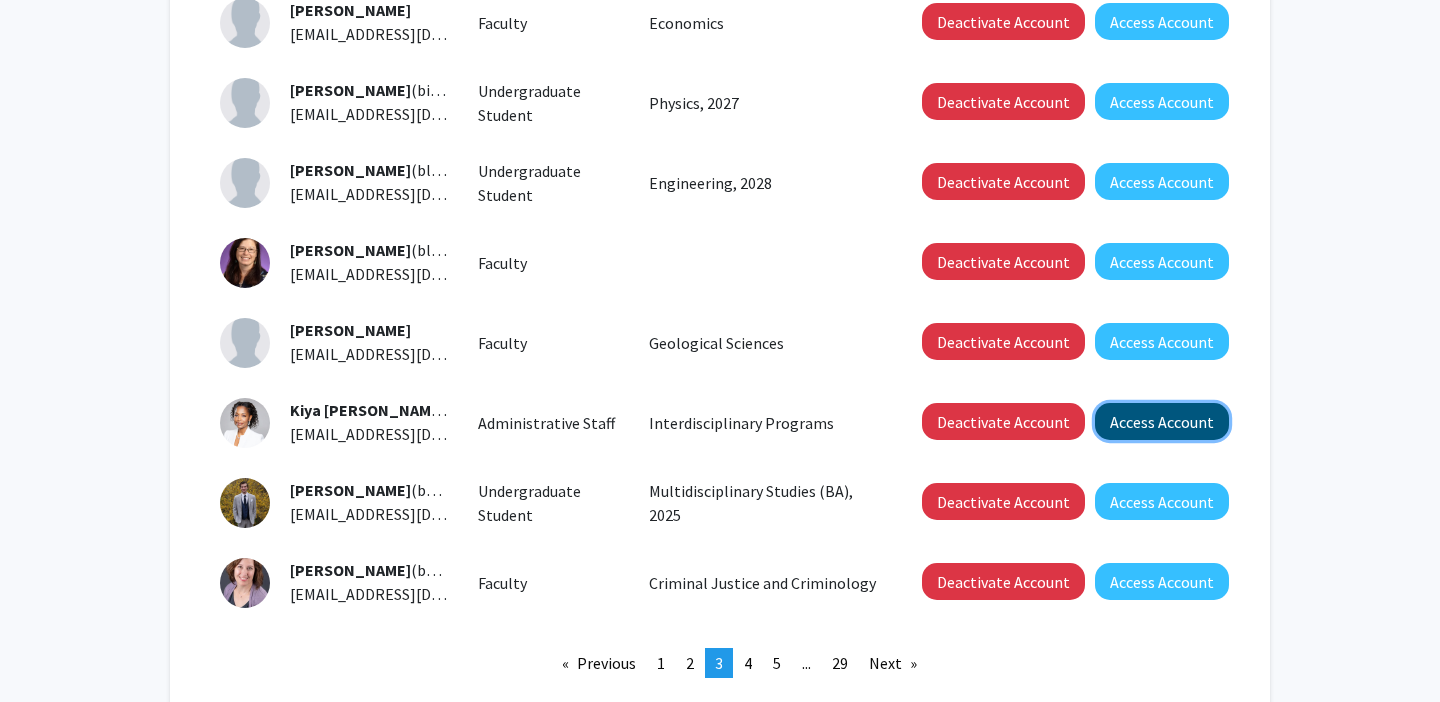 click on "Access Account" 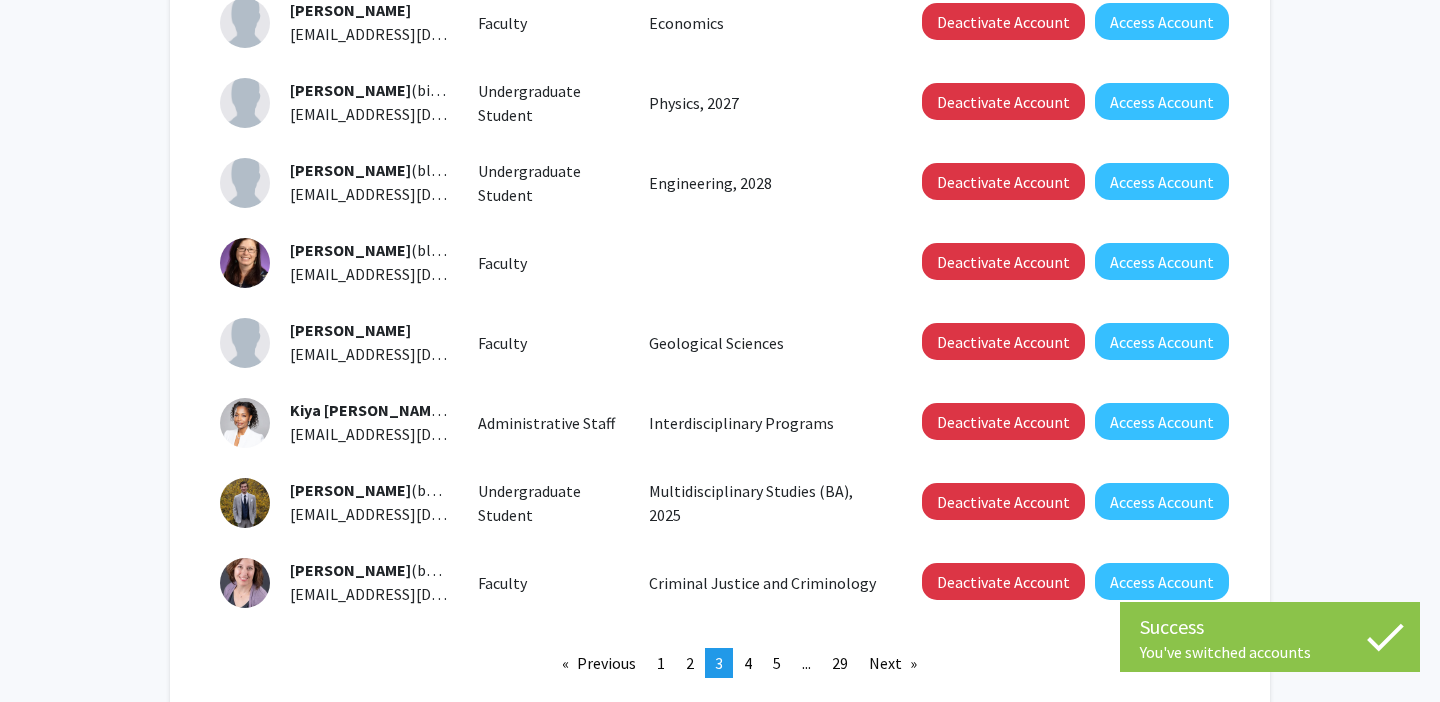 scroll, scrollTop: 0, scrollLeft: 0, axis: both 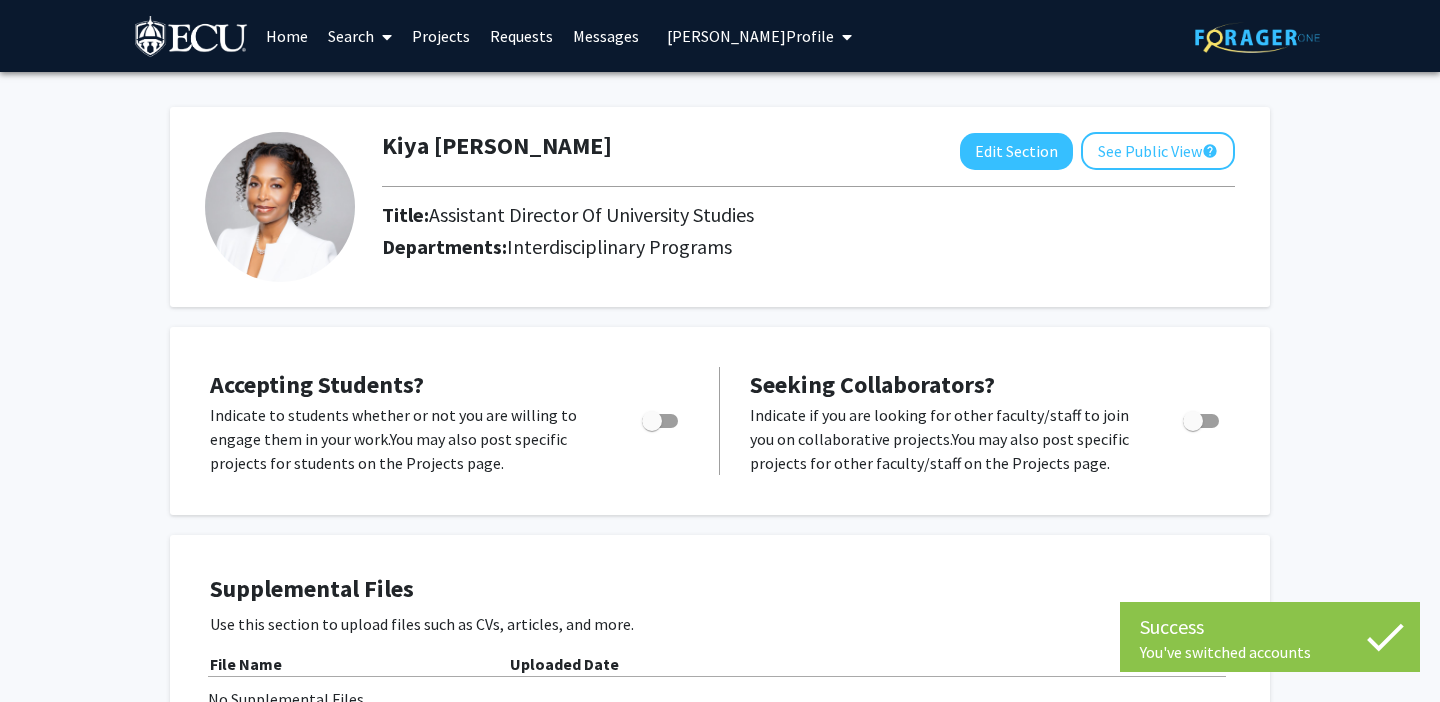 click on "Search" at bounding box center [360, 36] 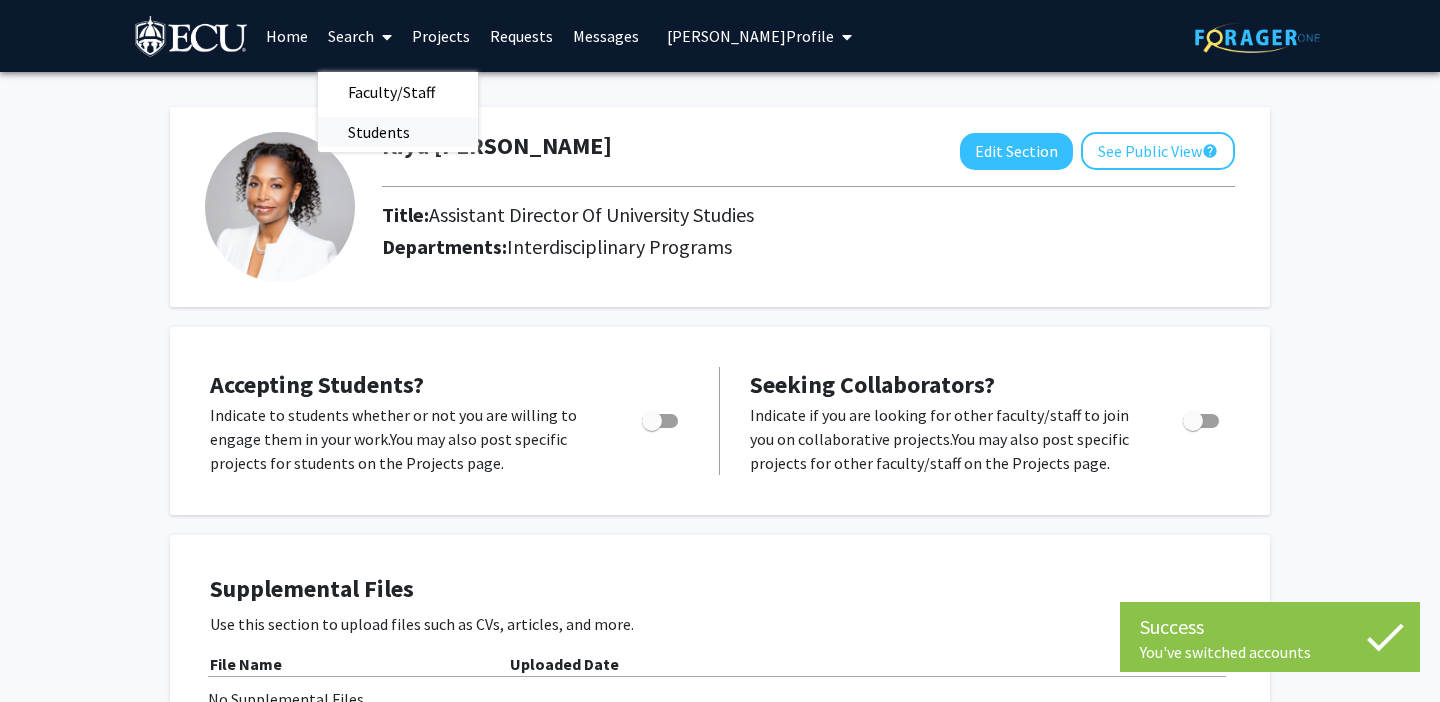 click on "Students" at bounding box center [379, 132] 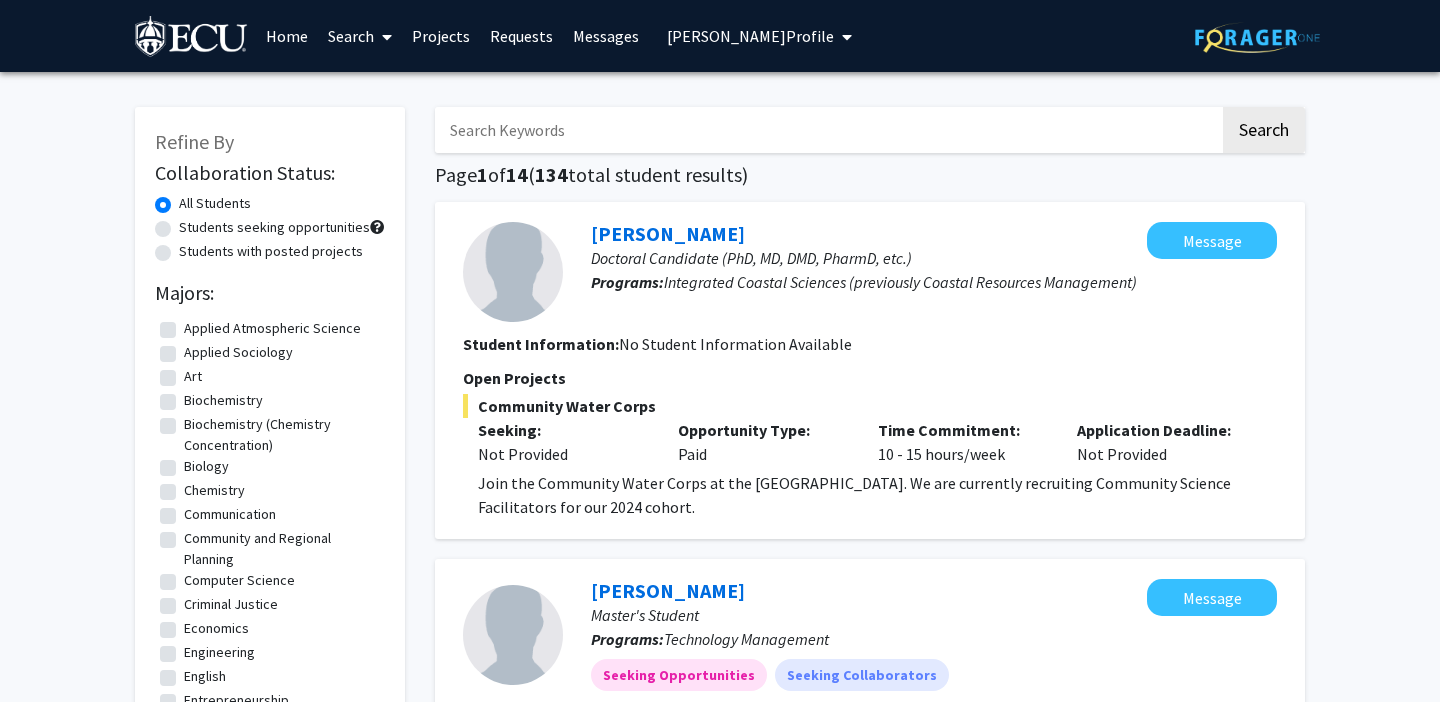 click at bounding box center [827, 130] 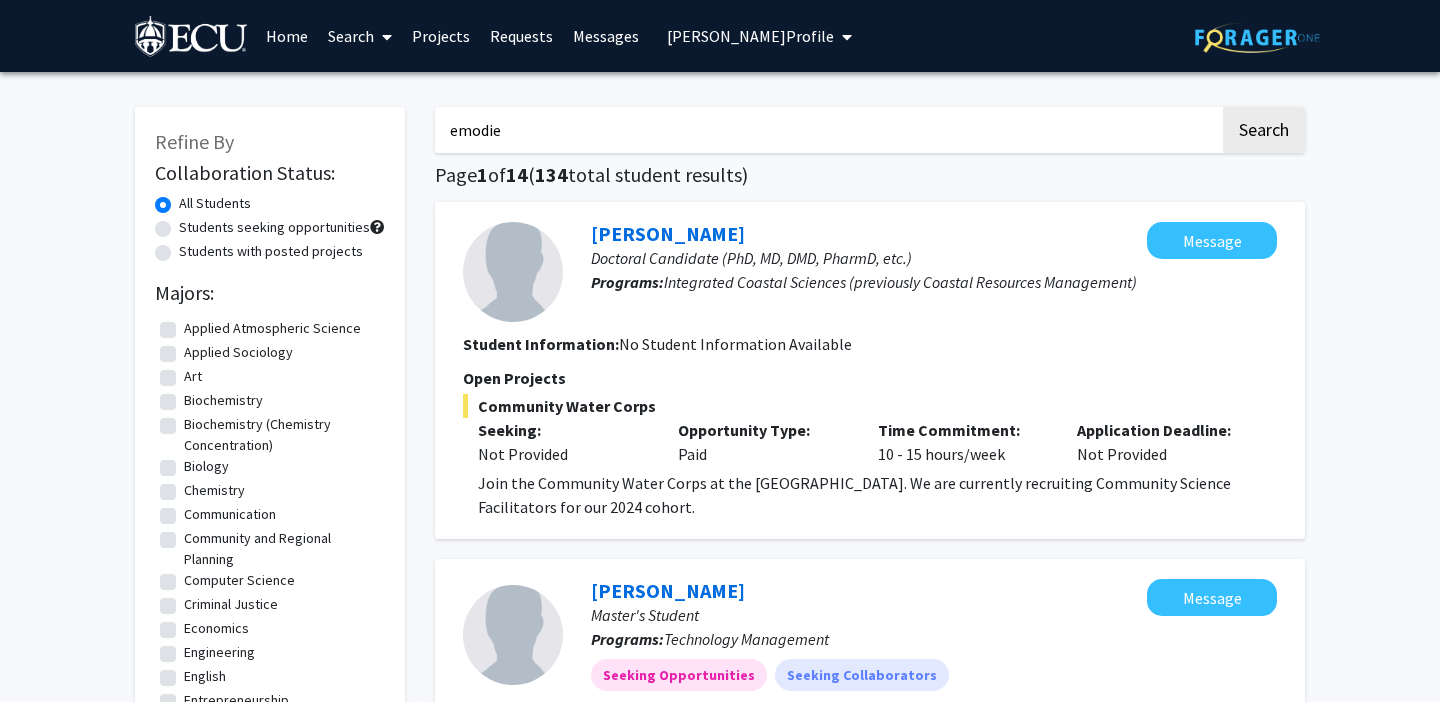 type on "emodie" 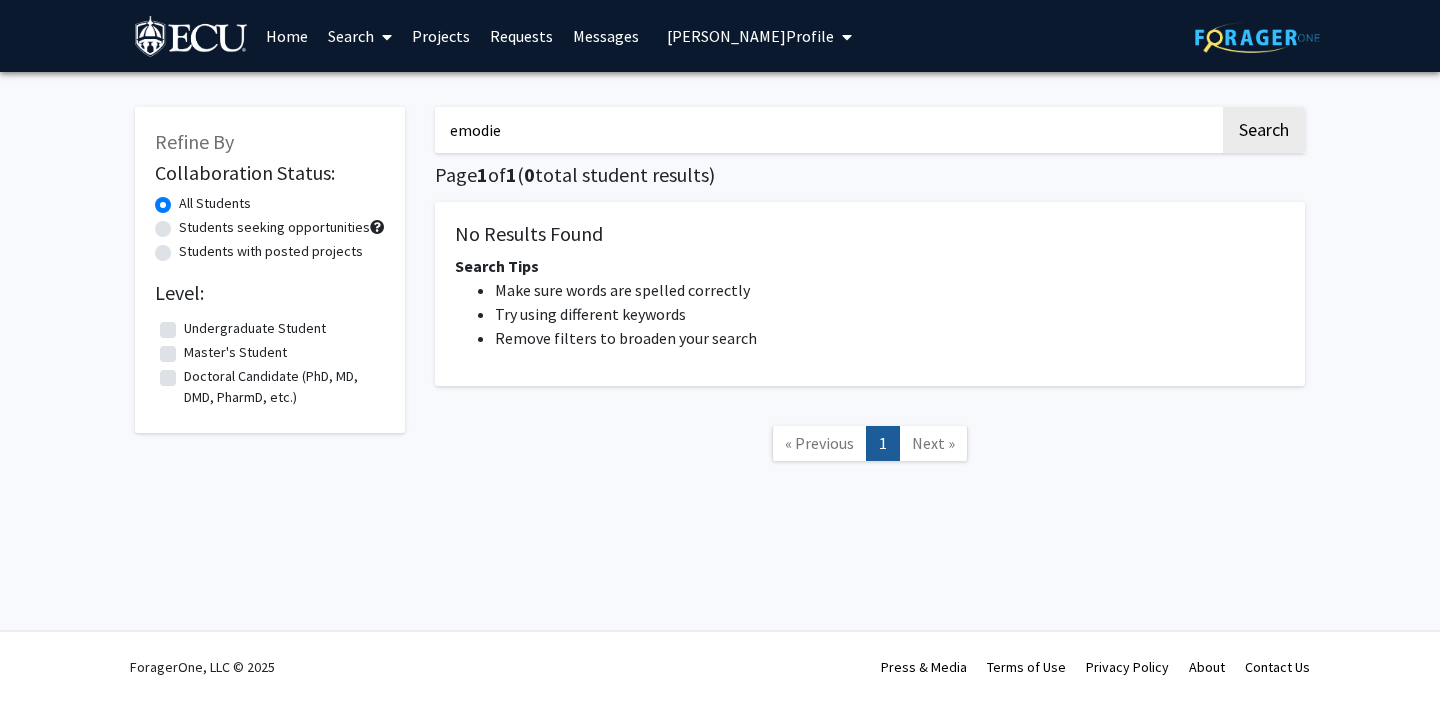 click on "[PERSON_NAME]   Profile" at bounding box center [750, 36] 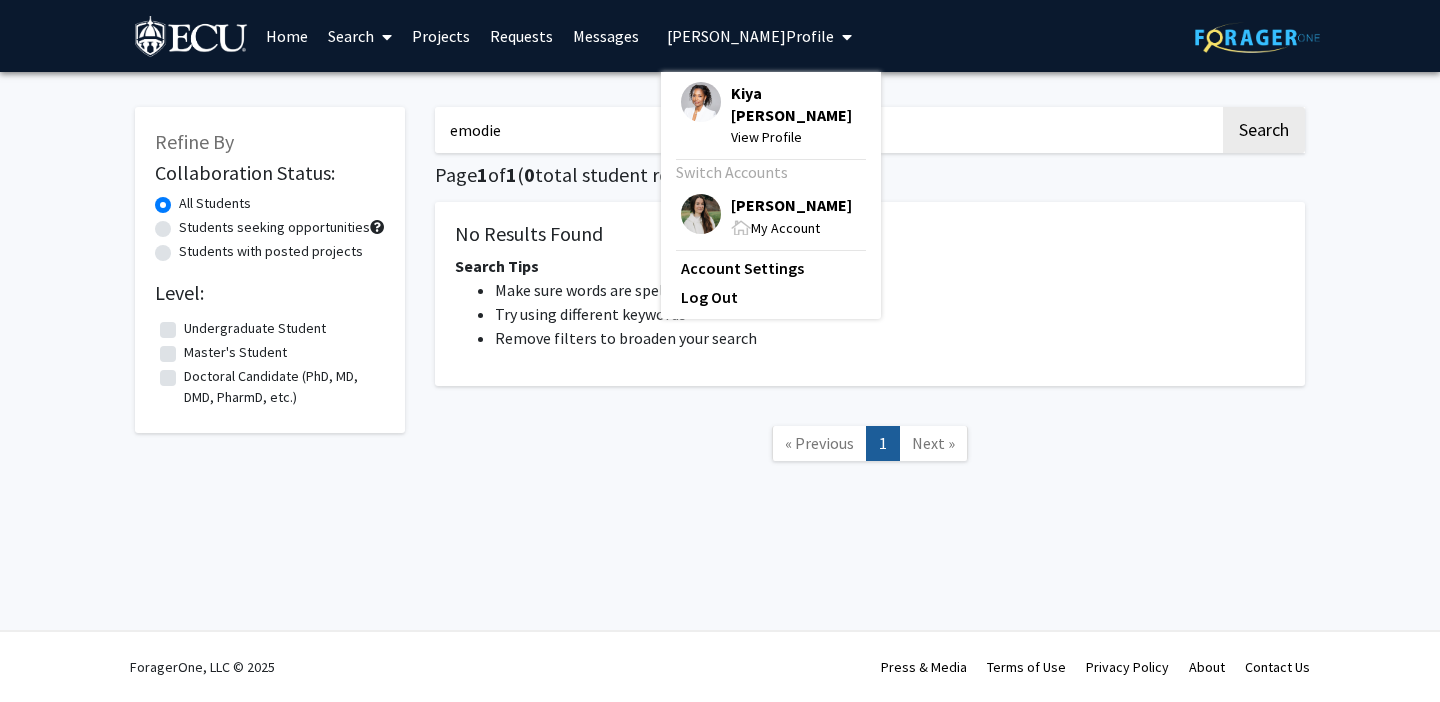 click at bounding box center (701, 214) 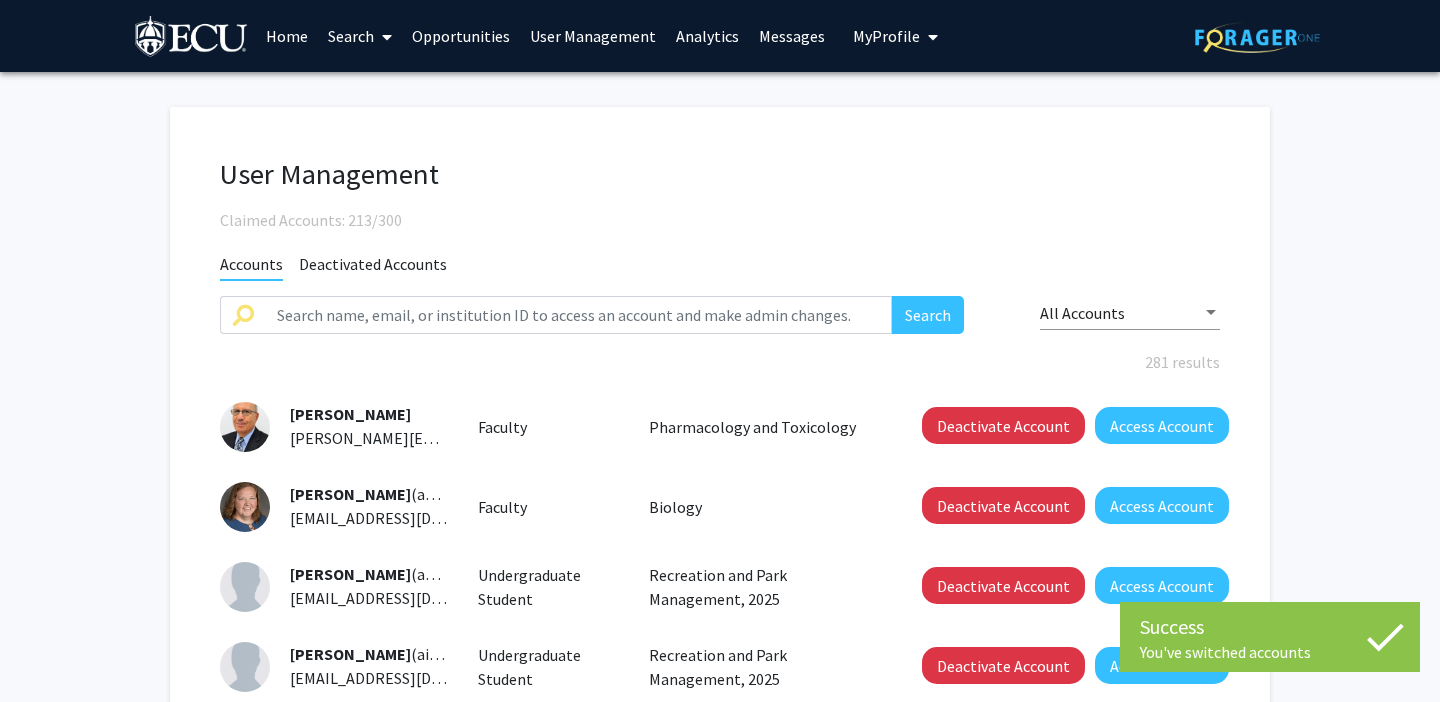 click on "Deactivated Accounts" 